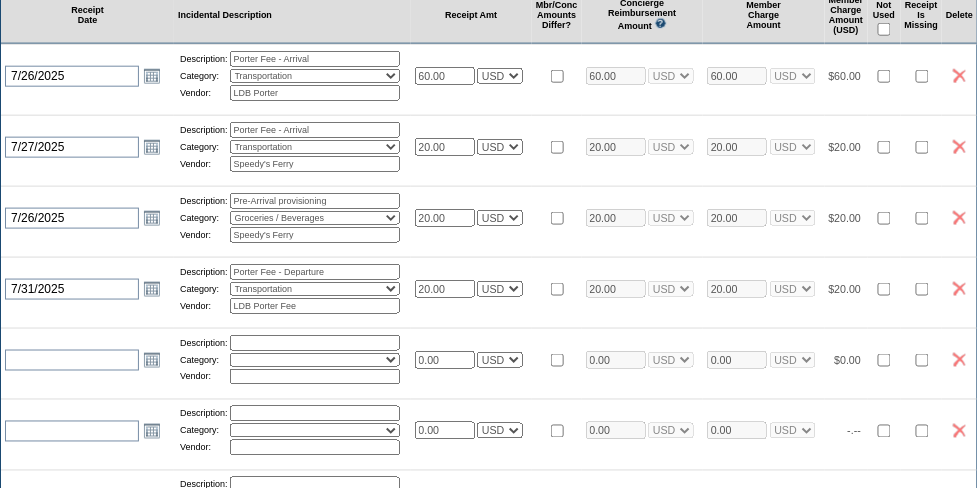scroll, scrollTop: 600, scrollLeft: 0, axis: vertical 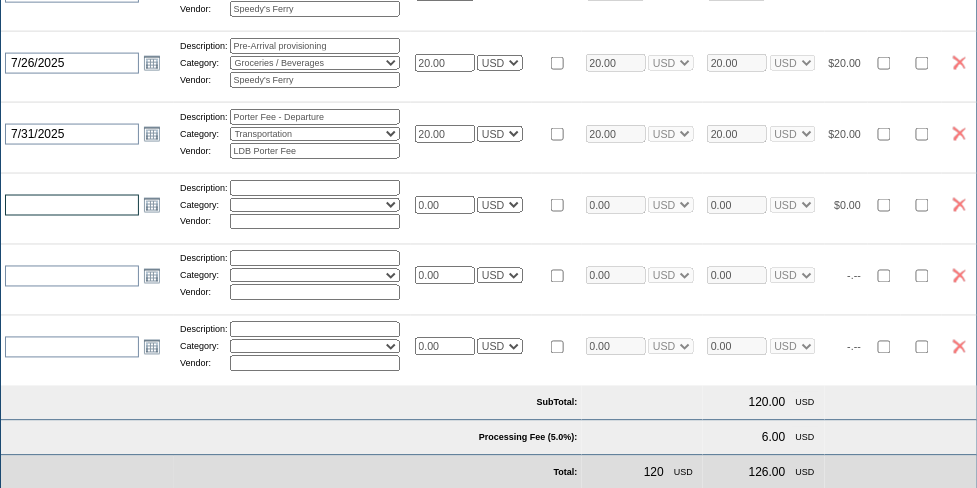 click at bounding box center [72, 205] 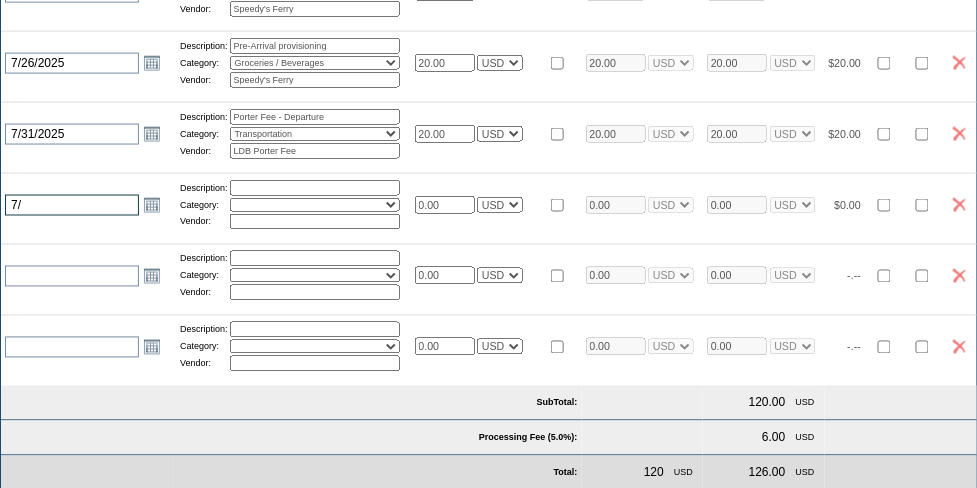 type on "7" 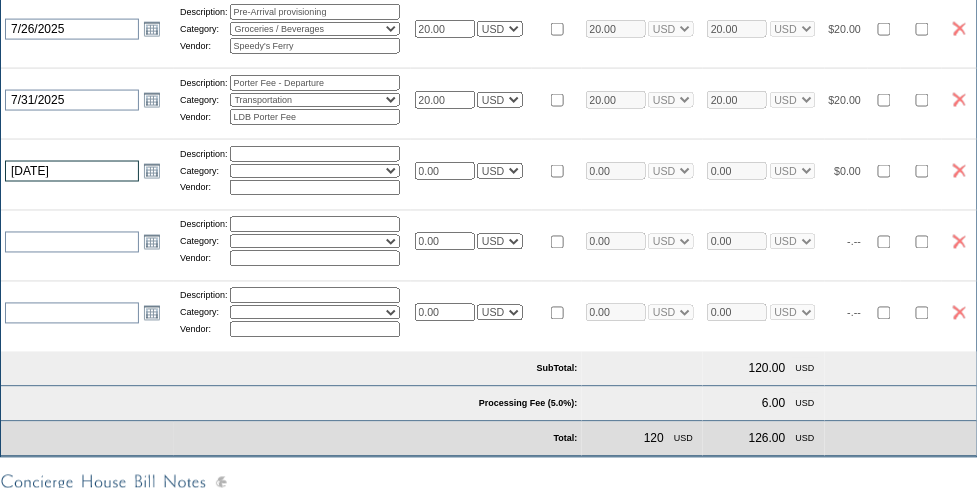 scroll, scrollTop: 666, scrollLeft: 0, axis: vertical 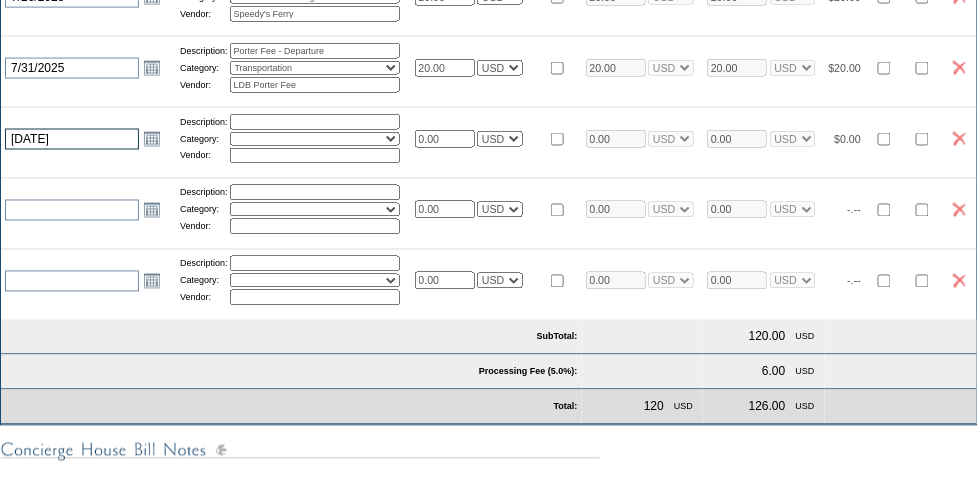 type on "[DATE]" 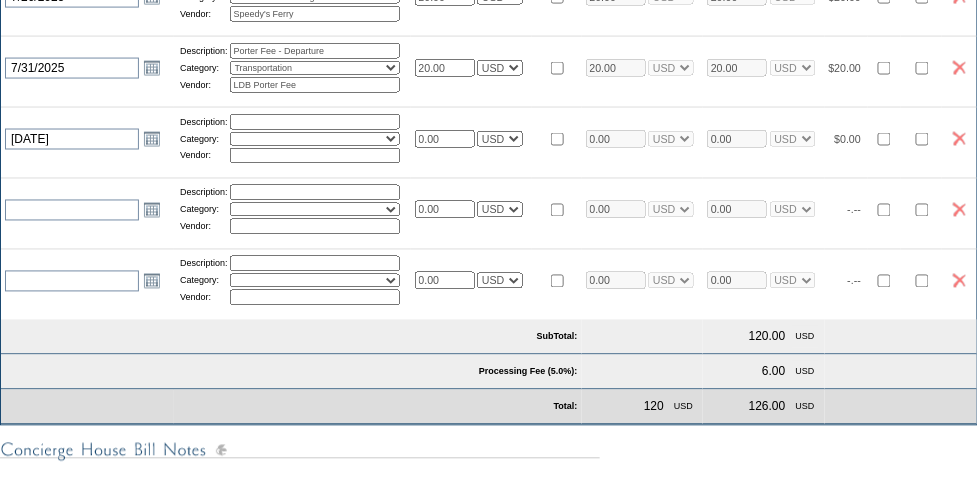 type on "Departure - Porter Fee" 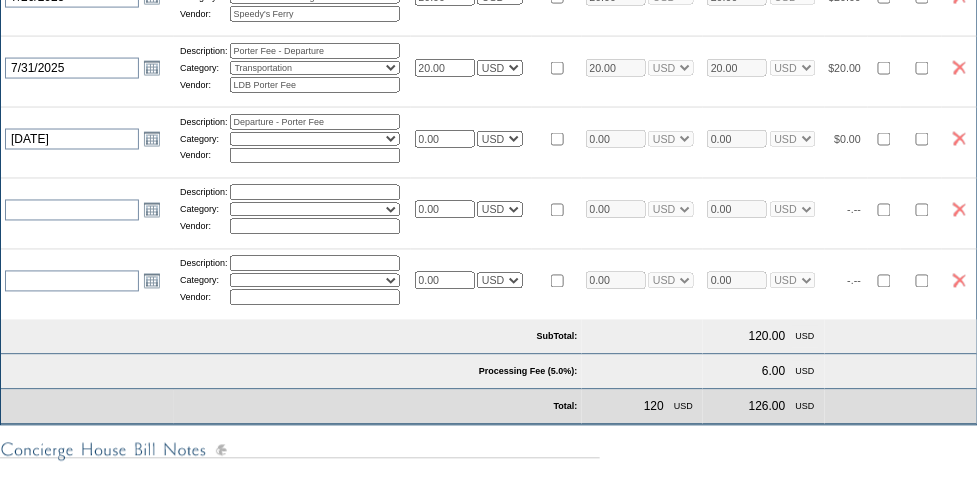 click on "Activities
Additional Housekeeping
Amenities Access Fee
Bath Amenities Reimbursement
Beach Club
Breakfast Groceries
Breakfast Service Charge
Child Care Rentals
Child Care Services / Nanny
Damage Reimbursement
Destination Cellars
ER Revenue
F&B Revenue
Gifts
Gratuity
Groceries / Beverages
House Bill Credit
Lift Tickets
Misc / Other Charges
Private Chef
Rental Fees
Runner Fees
Shipping
Spa Services
Transportation" at bounding box center (315, 139) 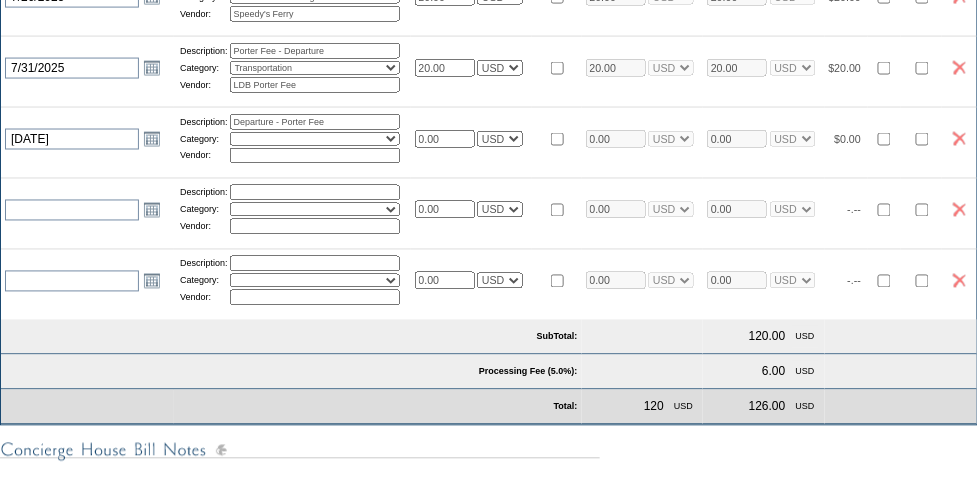 select on "17" 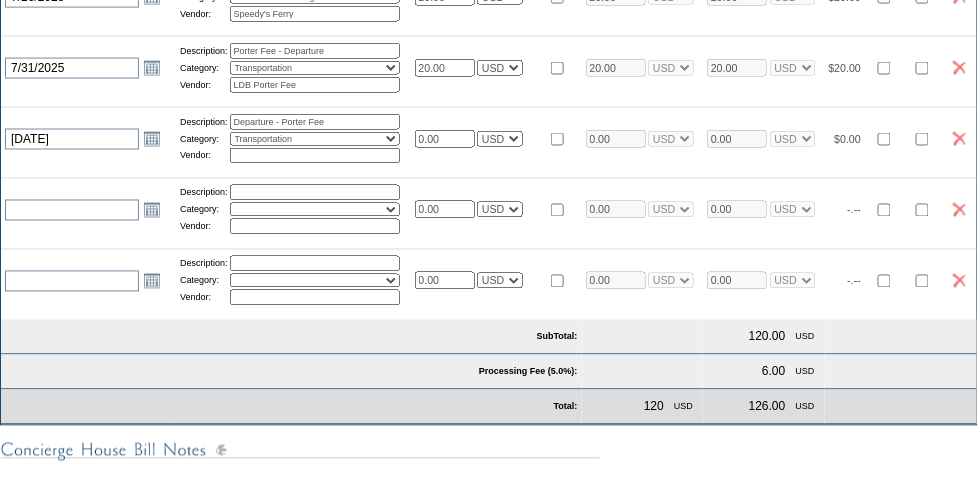 click on "Activities
Additional Housekeeping
Amenities Access Fee
Bath Amenities Reimbursement
Beach Club
Breakfast Groceries
Breakfast Service Charge
Child Care Rentals
Child Care Services / Nanny
Damage Reimbursement
Destination Cellars
ER Revenue
F&B Revenue
Gifts
Gratuity
Groceries / Beverages
House Bill Credit
Lift Tickets
Misc / Other Charges
Private Chef
Rental Fees
Runner Fees
Shipping
Spa Services
Transportation" at bounding box center (315, 139) 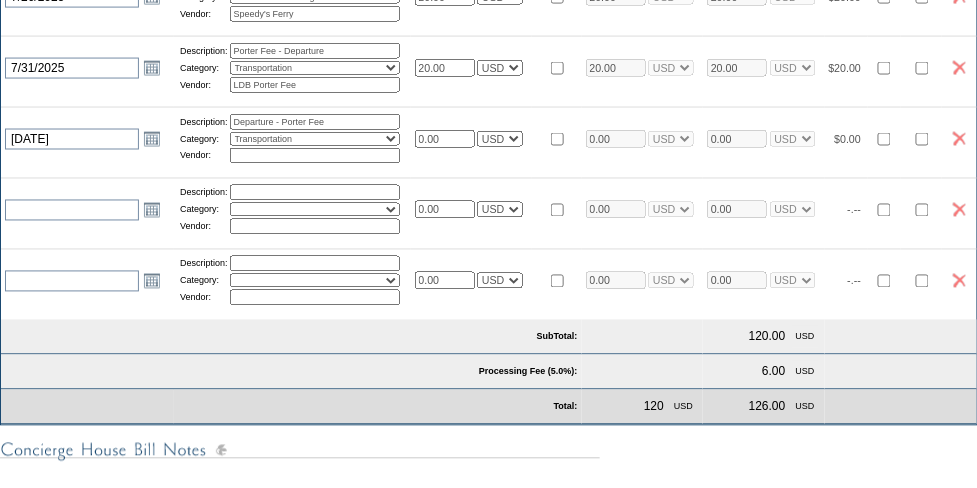 type on "LDB Porter" 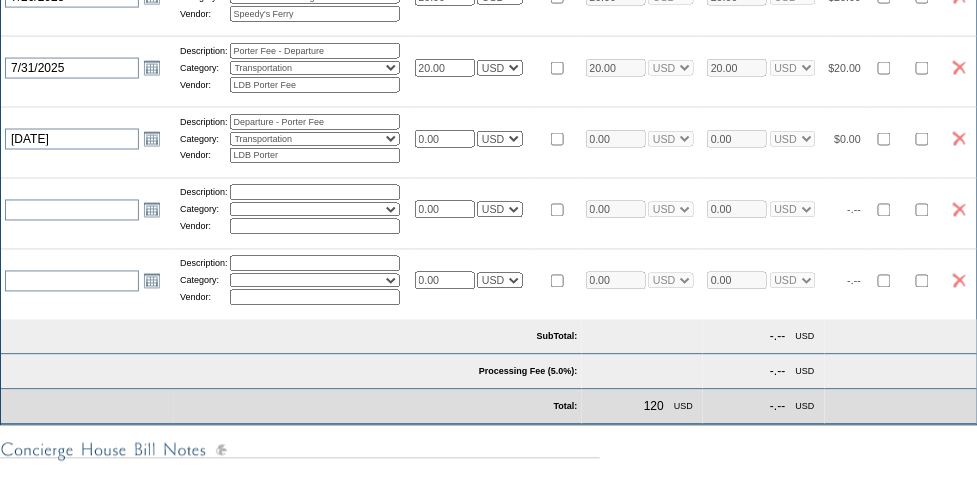 drag, startPoint x: 479, startPoint y: 142, endPoint x: 416, endPoint y: 141, distance: 63.007935 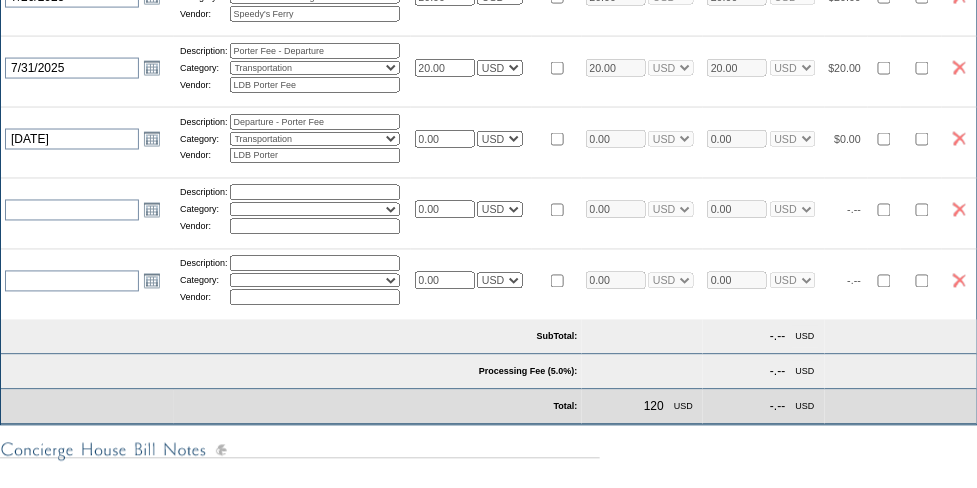 click on "[DATE]
[DATE] Open the calendar popup.
<< < August 2025 > >>
S M T W T F S
31 27 28 29 30 31 1 2
32 3 4 5 6 7 8 9
33 10 11 12 13 14 15 16
34 17 18 19 20 21 22 23
35 24 25 26 27 28 29 30
36 31 1 2 3 4 5 6
Description:
Departure - Porter Fee
Category:
Activities
Additional Housekeeping
Amenities Access Fee
Bath Amenities Reimbursement
Beach Club
Breakfast Groceries
Breakfast Service Charge
Child Care Rentals
Child Care Services / Nanny
Damage Reimbursement
Destination Cellars
ER Revenue
F&B Revenue
Gifts
Gratuity
Groceries / Beverages" at bounding box center [489, 138] 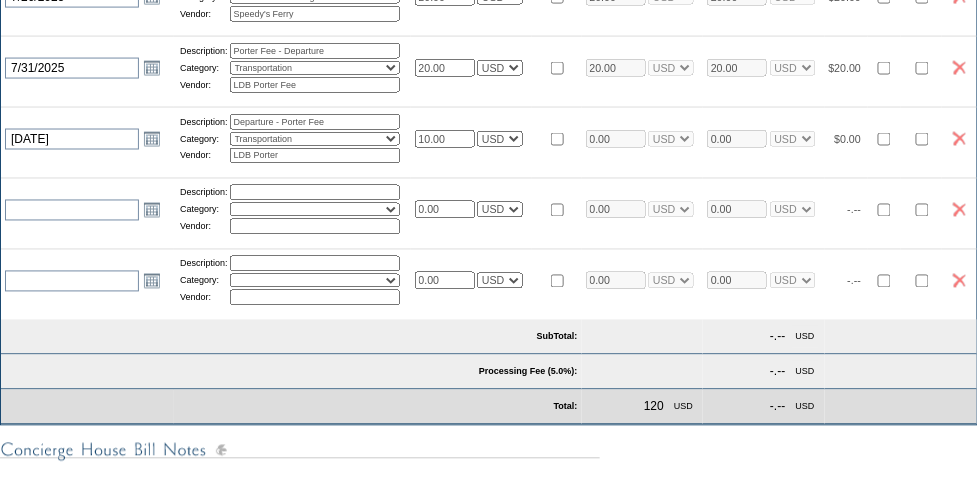 type on "10.00" 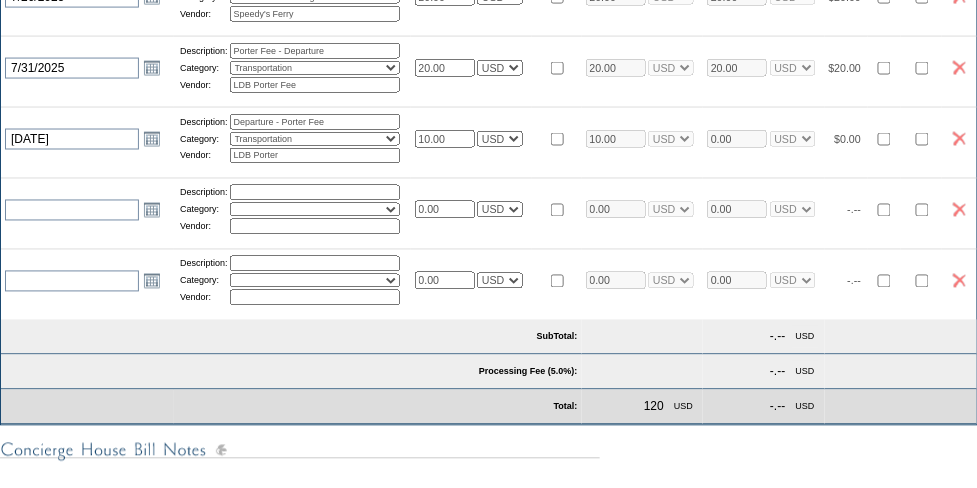 select on "1" 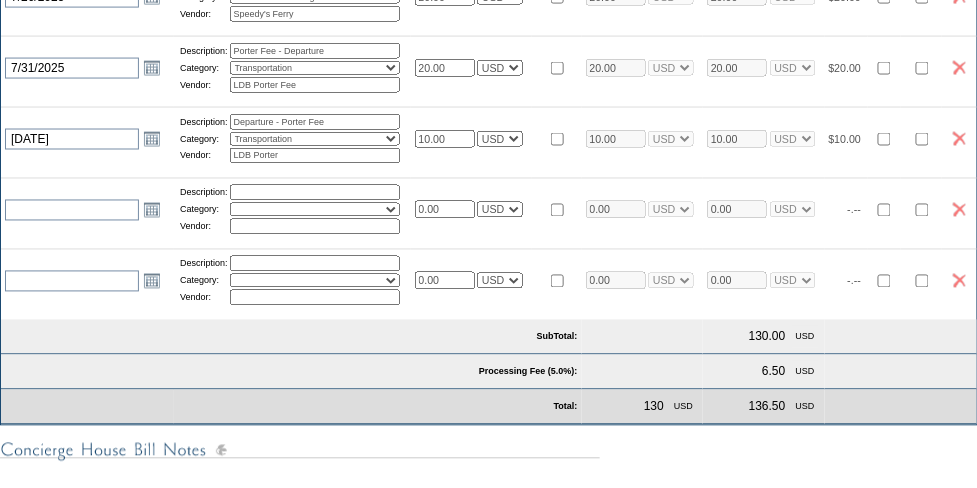 click on "[DATE]
[DATE] Open the calendar popup.
<< < August 2025 > >>
S M T W T F S" at bounding box center [489, 82] 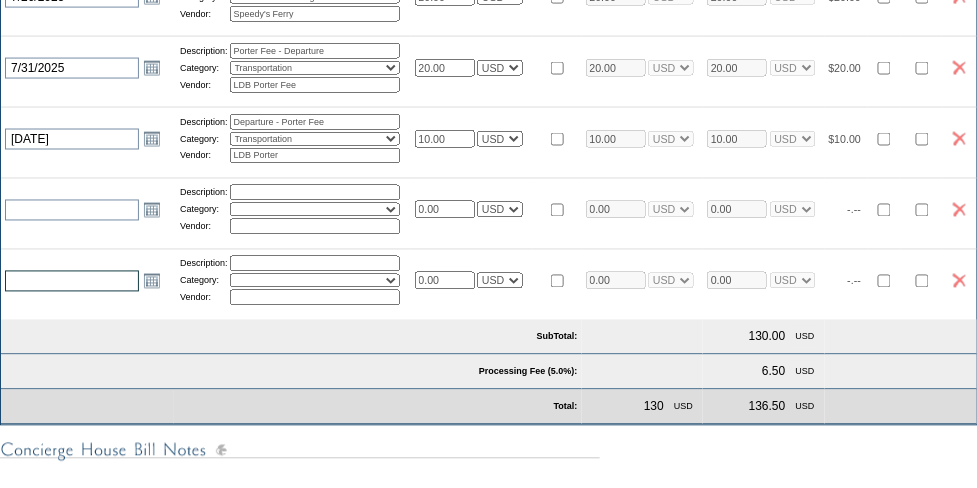 click at bounding box center (72, 281) 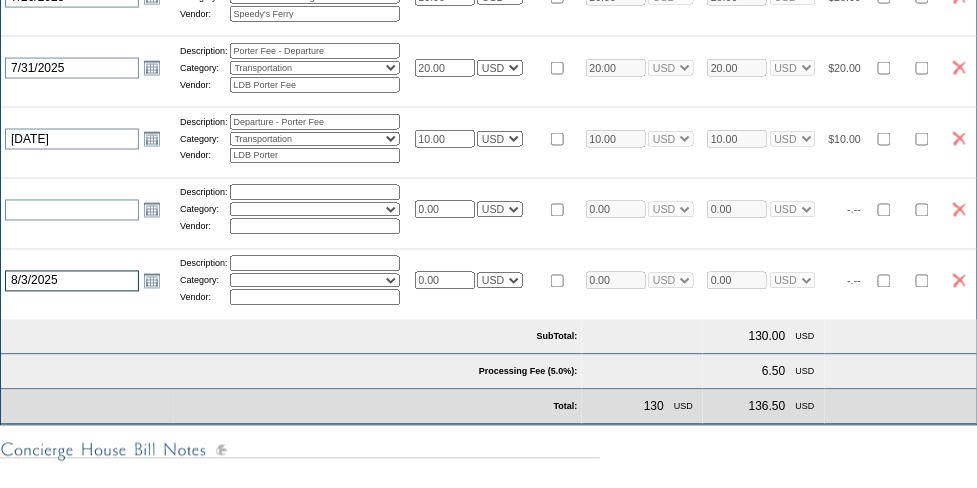 type on "8/3/2025" 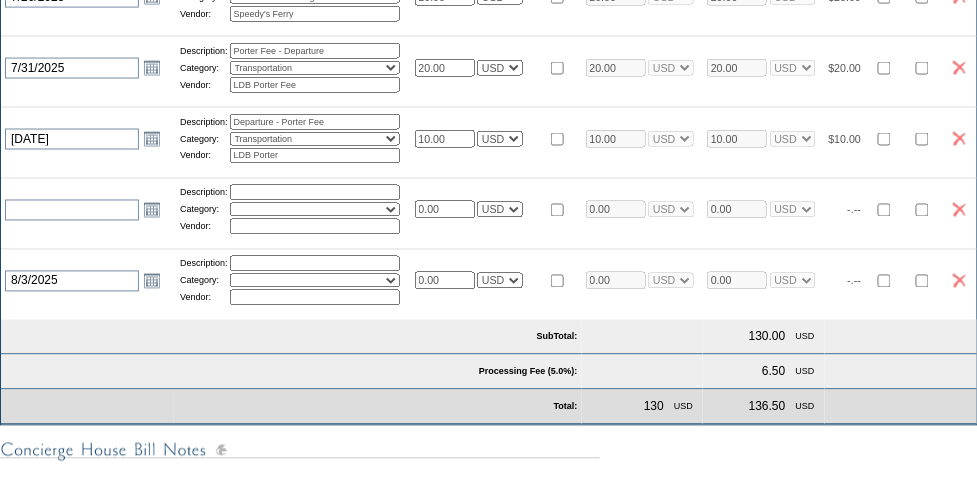 click at bounding box center [315, 264] 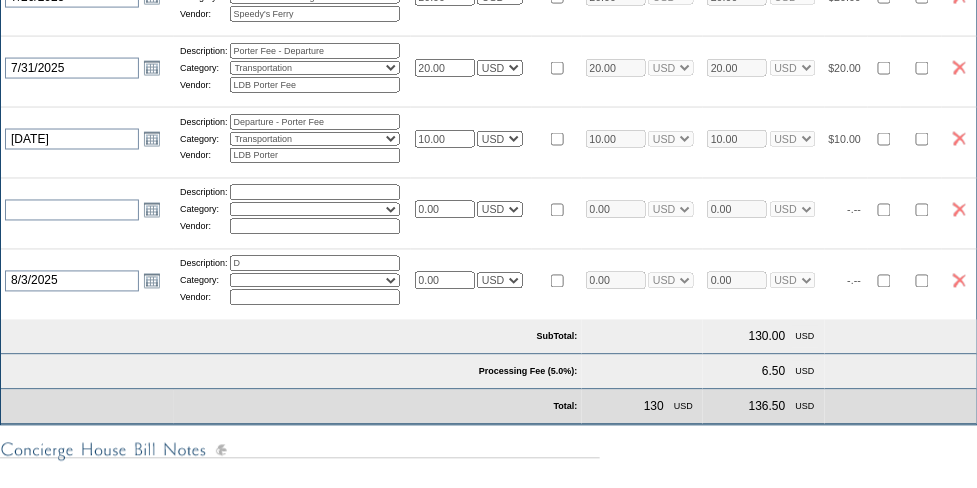 type on "Departure - Porter Fee" 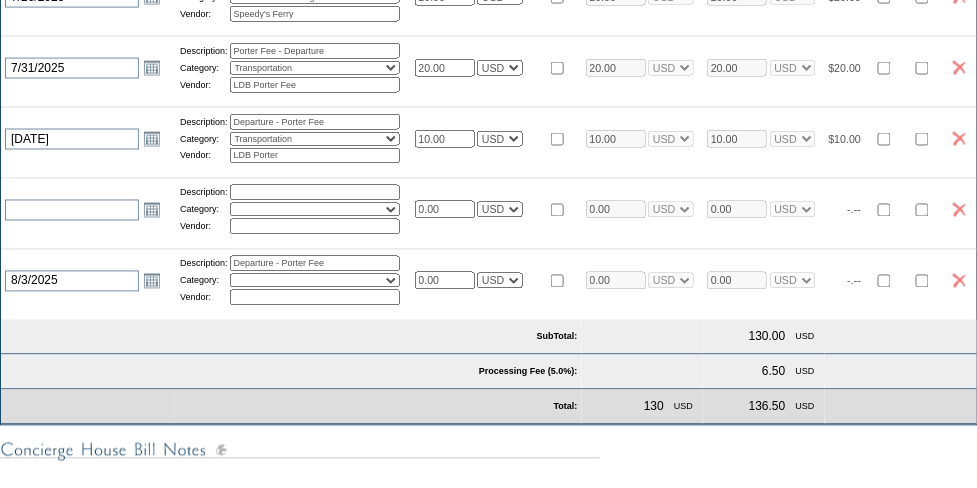 click on "Activities
Additional Housekeeping
Amenities Access Fee
Bath Amenities Reimbursement
Beach Club
Breakfast Groceries
Breakfast Service Charge
Child Care Rentals
Child Care Services / Nanny
Damage Reimbursement
Destination Cellars
ER Revenue
F&B Revenue
Gifts
Gratuity
Groceries / Beverages
House Bill Credit
Lift Tickets
Misc / Other Charges
Private Chef
Rental Fees
Runner Fees
Shipping
Spa Services
Transportation" at bounding box center (315, 281) 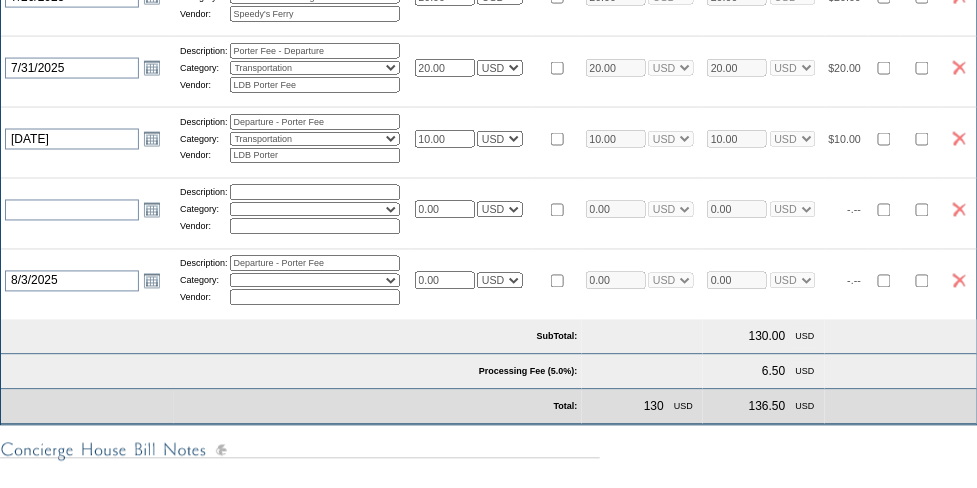 select on "17" 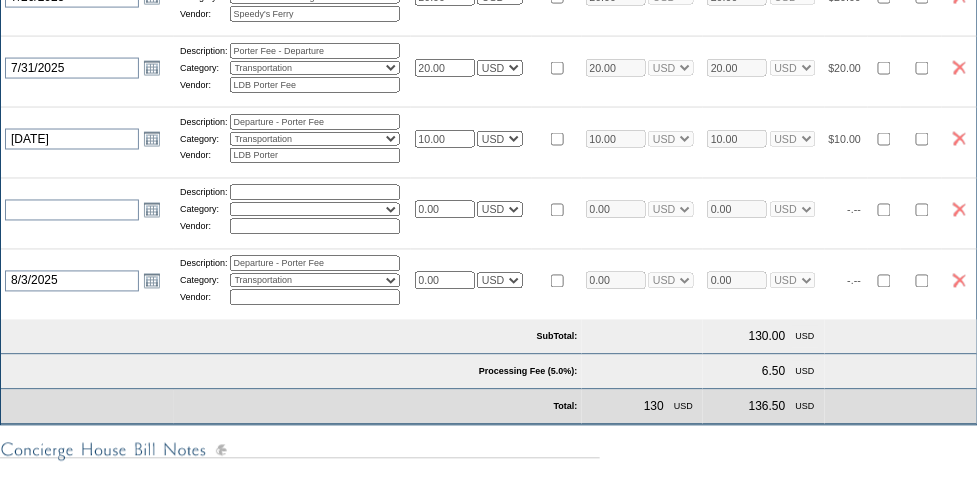 click on "Activities
Additional Housekeeping
Amenities Access Fee
Bath Amenities Reimbursement
Beach Club
Breakfast Groceries
Breakfast Service Charge
Child Care Rentals
Child Care Services / Nanny
Damage Reimbursement
Destination Cellars
ER Revenue
F&B Revenue
Gifts
Gratuity
Groceries / Beverages
House Bill Credit
Lift Tickets
Misc / Other Charges
Private Chef
Rental Fees
Runner Fees
Shipping
Spa Services
Transportation" at bounding box center [315, 281] 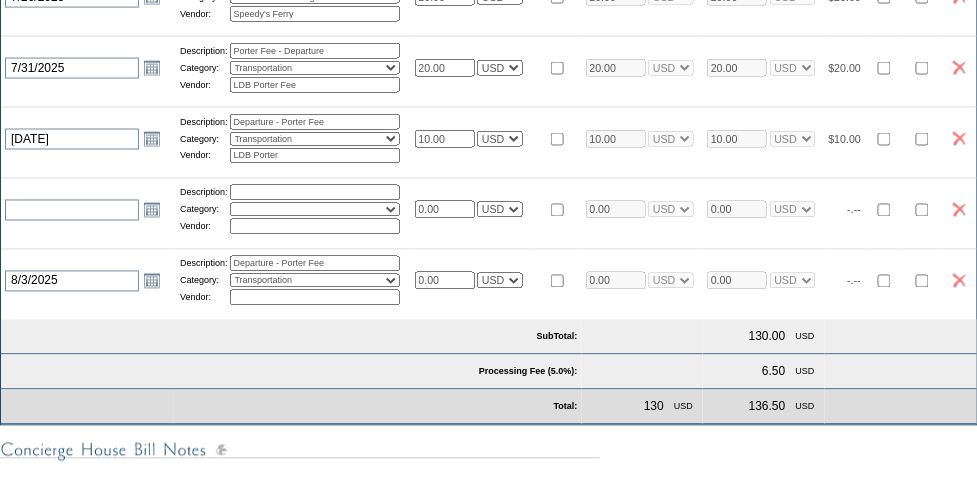 type on "LDB Porter" 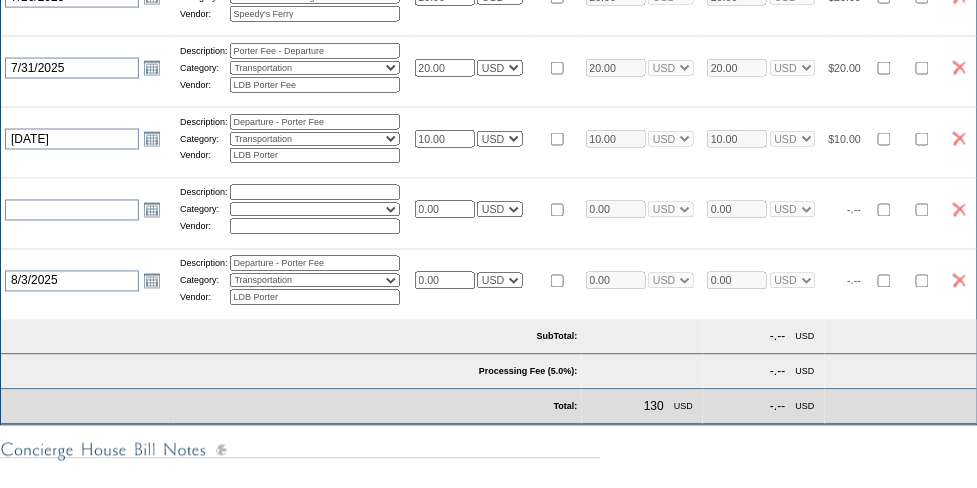 drag, startPoint x: 455, startPoint y: 281, endPoint x: 426, endPoint y: 279, distance: 29.068884 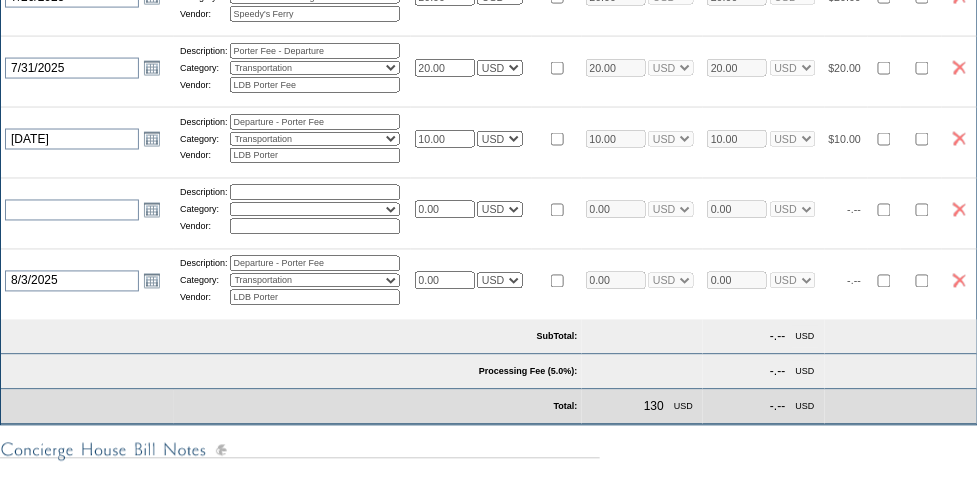 click on "0.00" at bounding box center (445, 281) 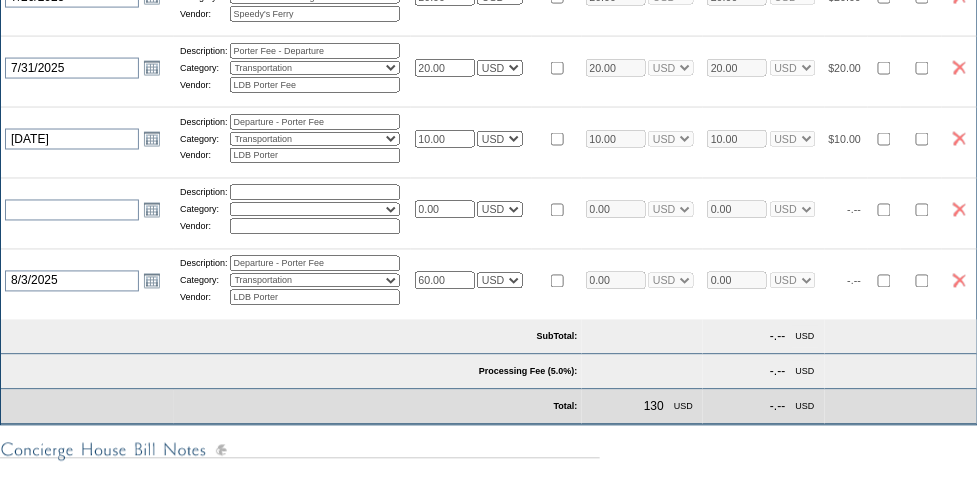 type on "60.00" 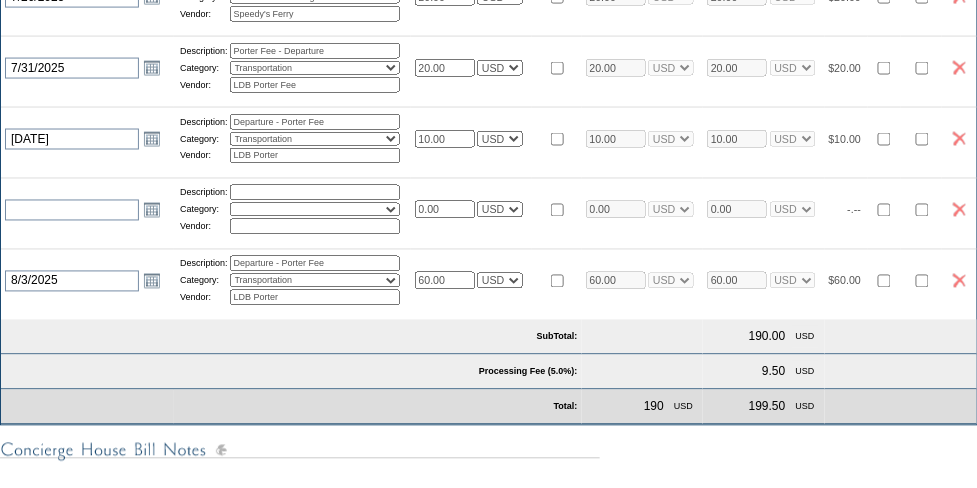 click on "[DATE]
[DATE] Open the calendar popup.
<< < August 2025 > >>
S M T W T F S" at bounding box center [489, 82] 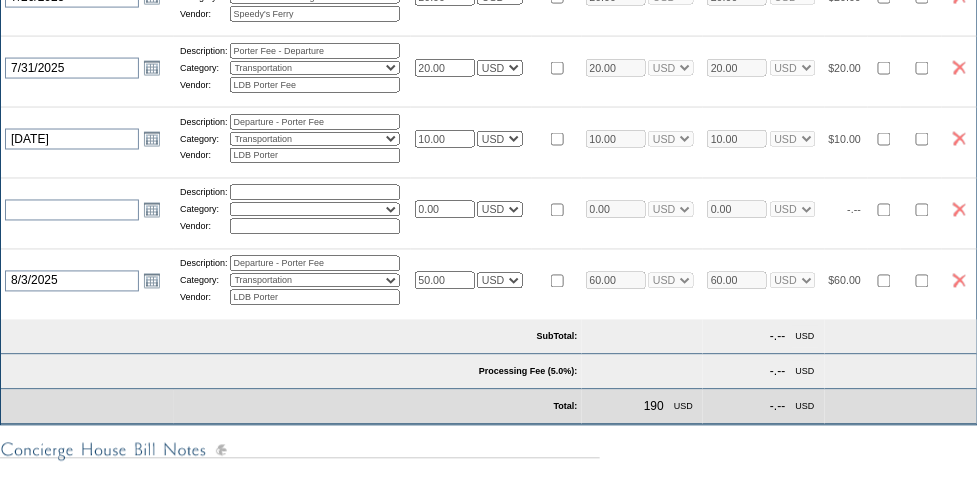 type on "50.00" 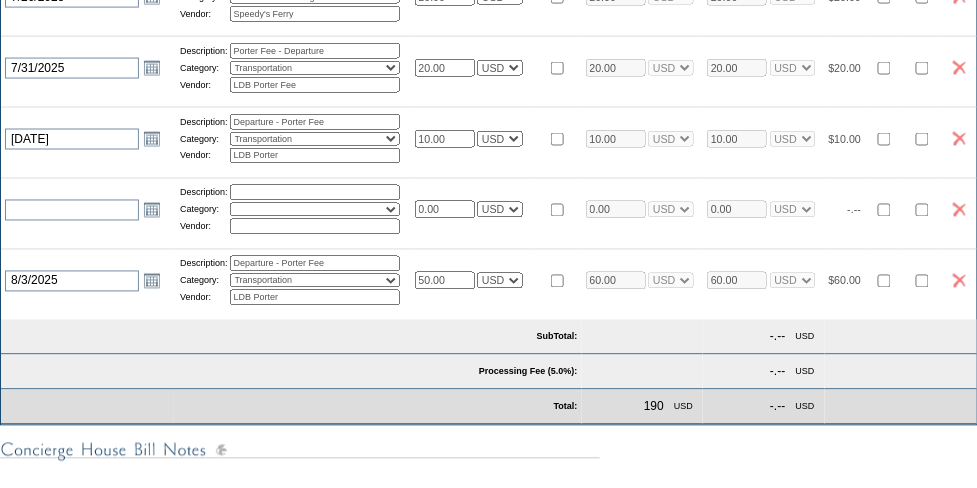 type on "50.00" 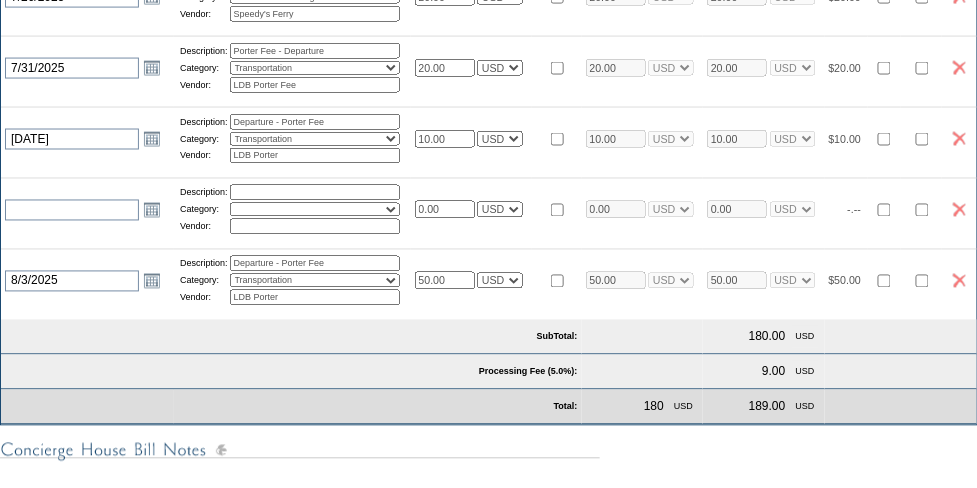 click on "50.00
USD
EUR
CAD
GBP
CRC
MXN
KYD" at bounding box center [472, 280] 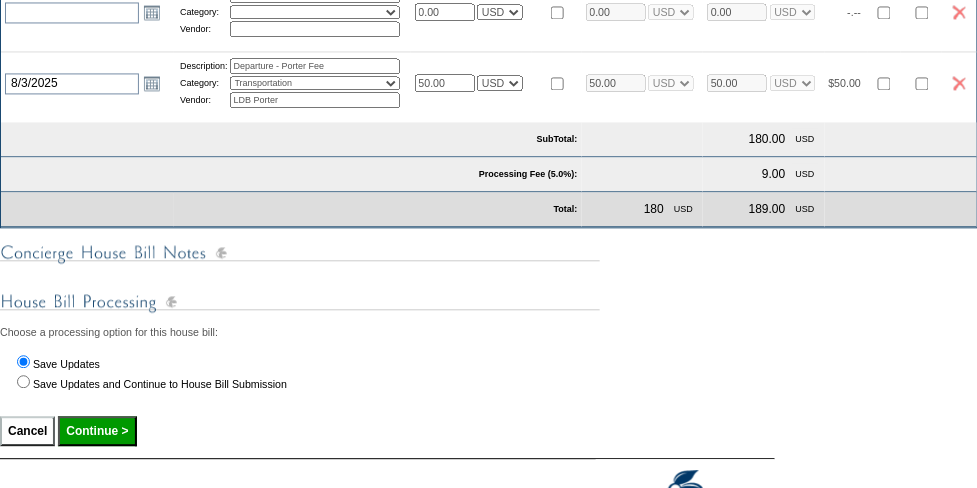 scroll, scrollTop: 866, scrollLeft: 0, axis: vertical 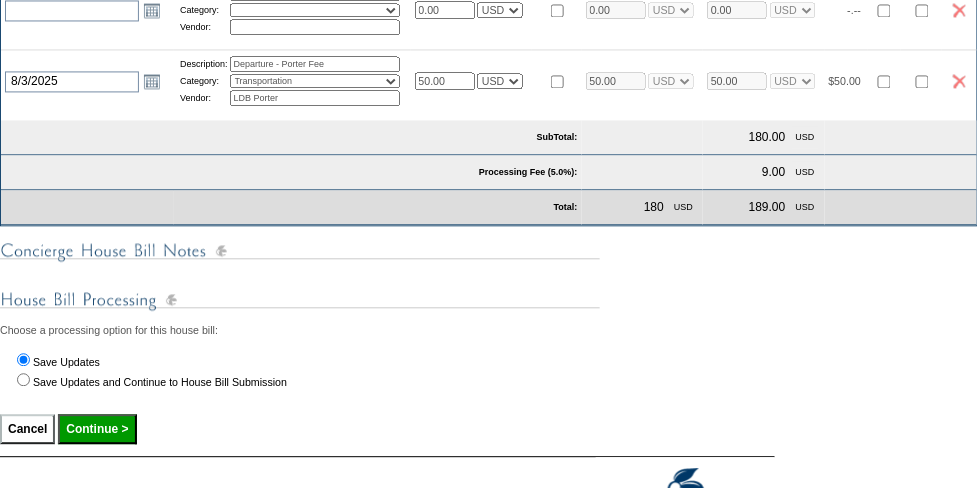 click on "Continue >" at bounding box center [97, 429] 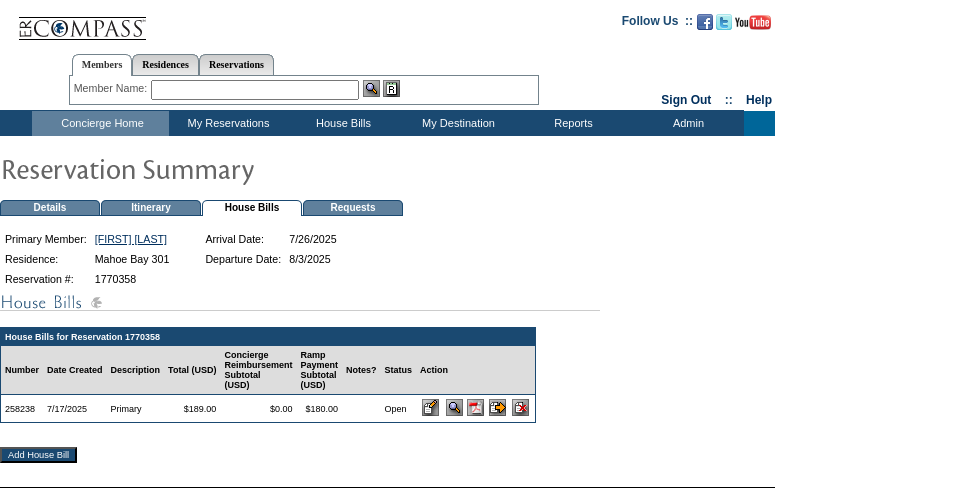 scroll, scrollTop: 0, scrollLeft: 0, axis: both 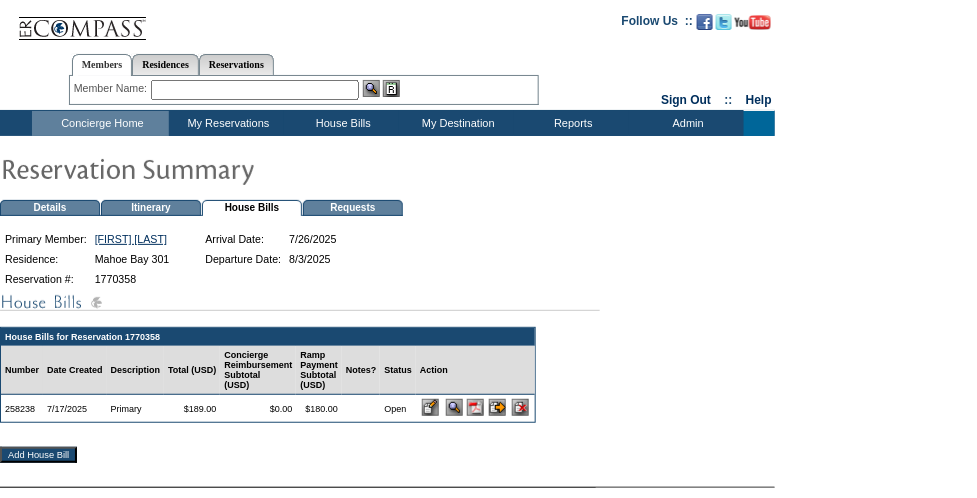 click at bounding box center (430, 407) 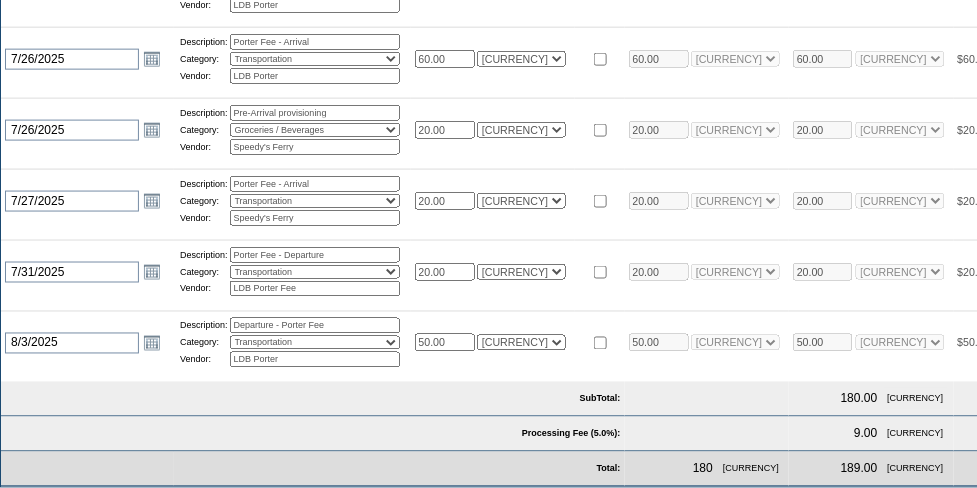 scroll, scrollTop: 400, scrollLeft: 0, axis: vertical 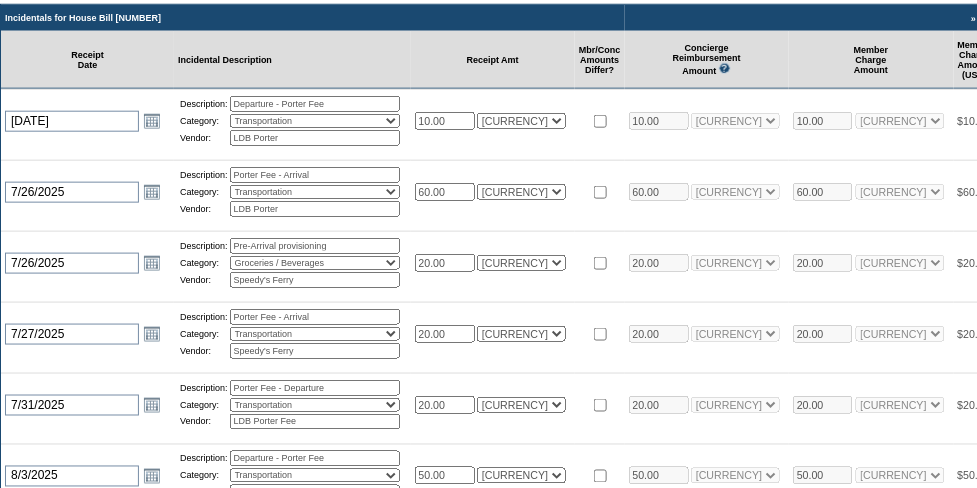 click at bounding box center (1013, 74) 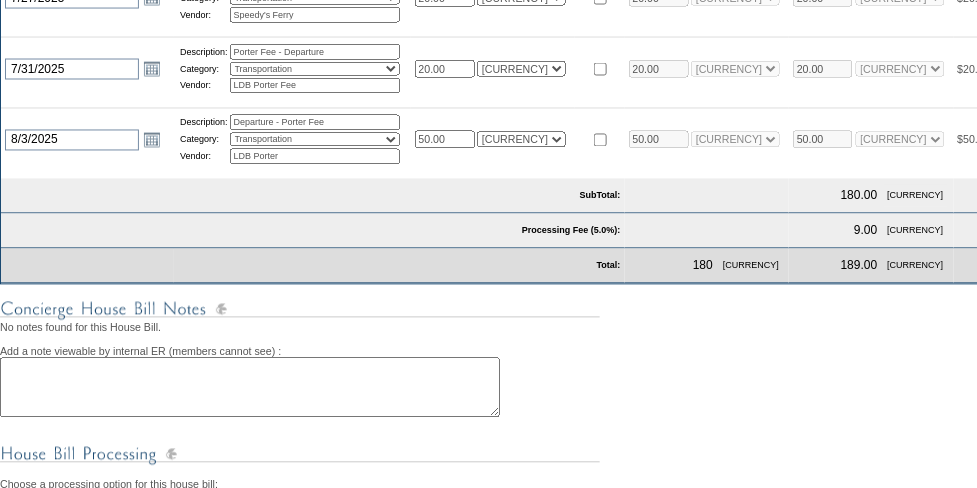 scroll, scrollTop: 866, scrollLeft: 0, axis: vertical 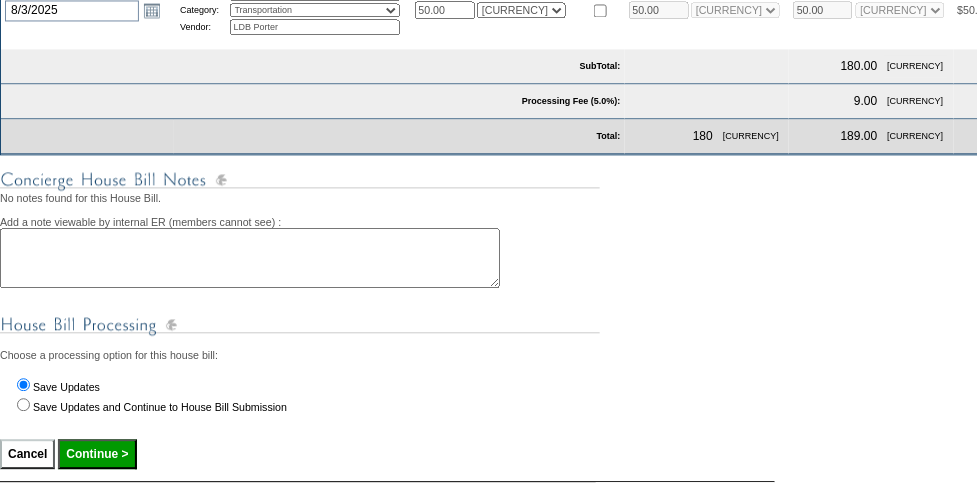 click on "Continue >" at bounding box center [97, 454] 